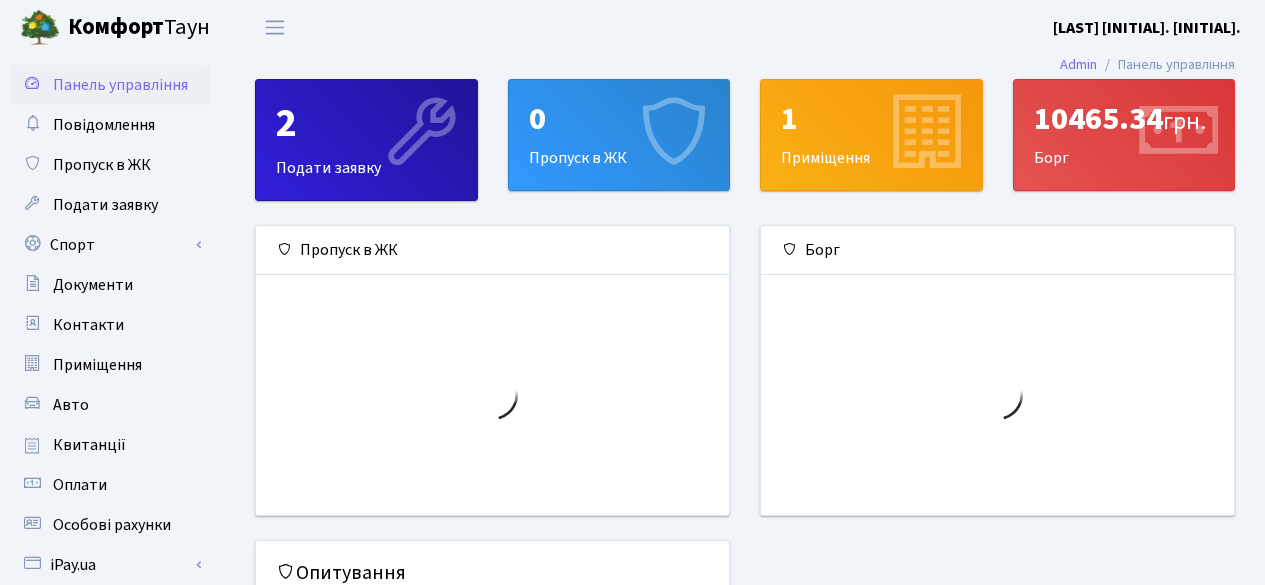 scroll, scrollTop: 0, scrollLeft: 0, axis: both 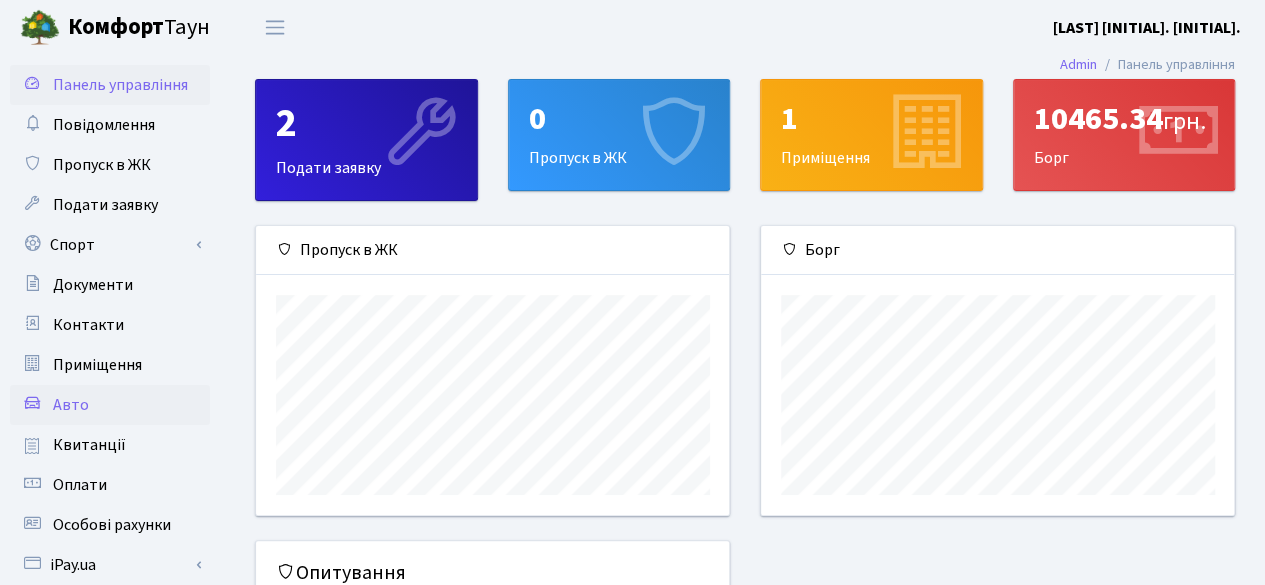 click on "Авто" at bounding box center [110, 405] 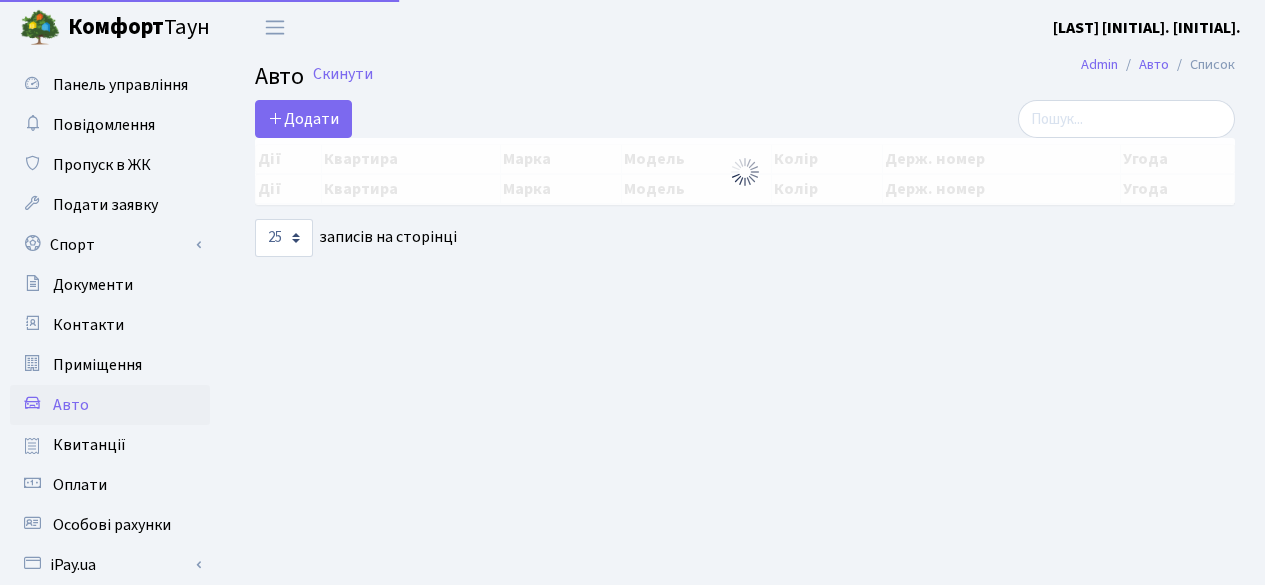 select on "25" 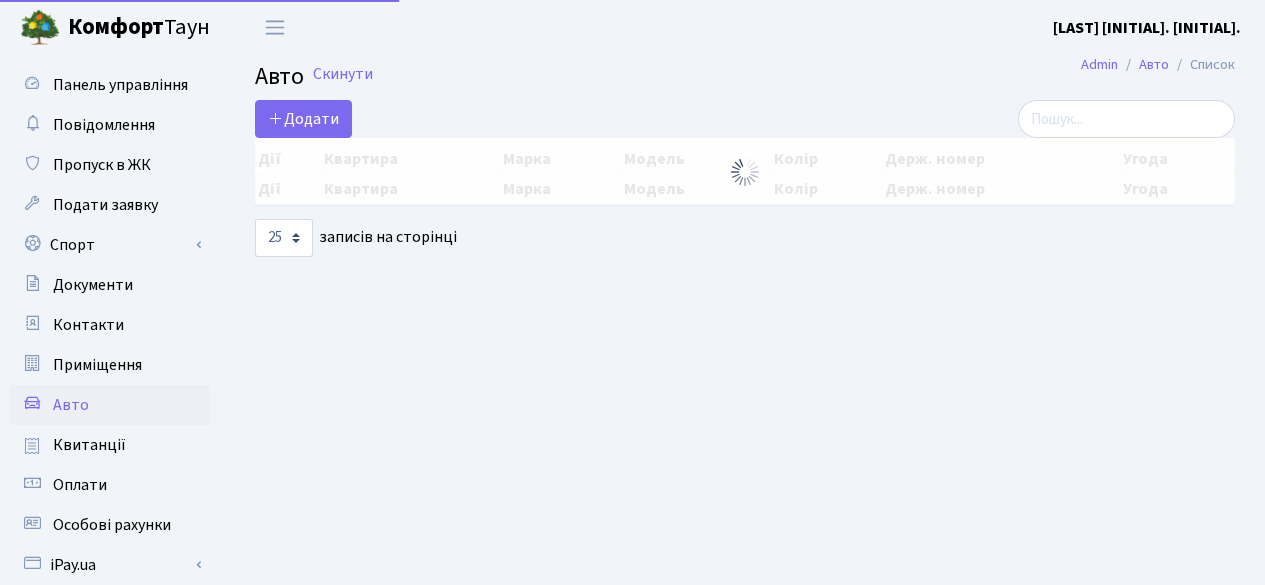 scroll, scrollTop: 0, scrollLeft: 0, axis: both 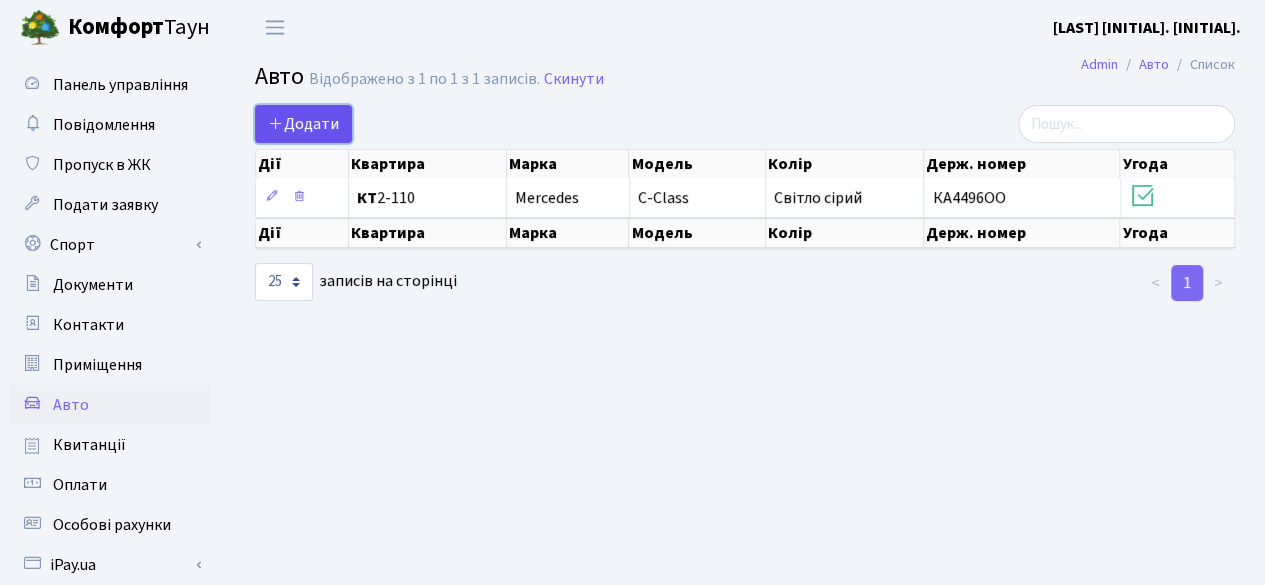 click on "Додати" at bounding box center [303, 124] 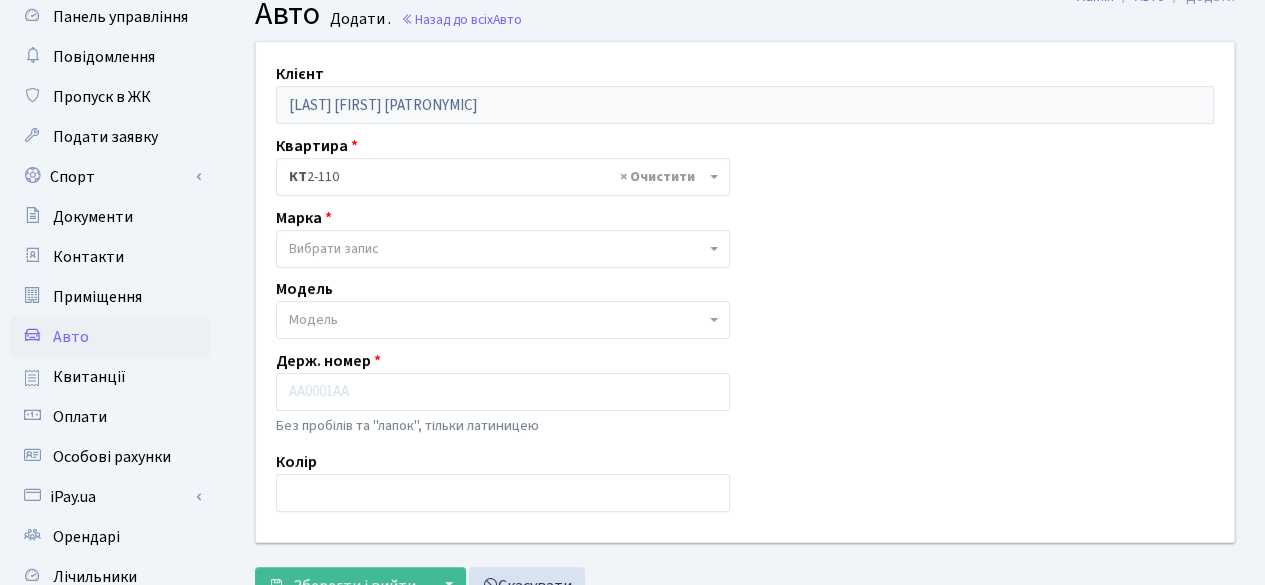 scroll, scrollTop: 100, scrollLeft: 0, axis: vertical 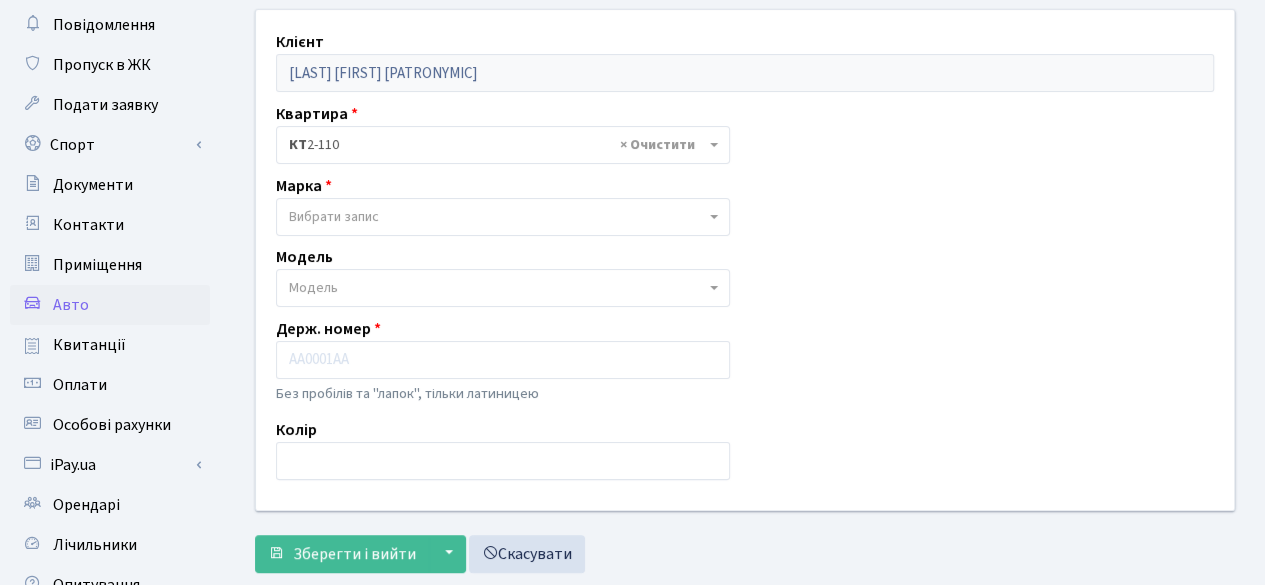 click on "Вибрати запис" at bounding box center [334, 217] 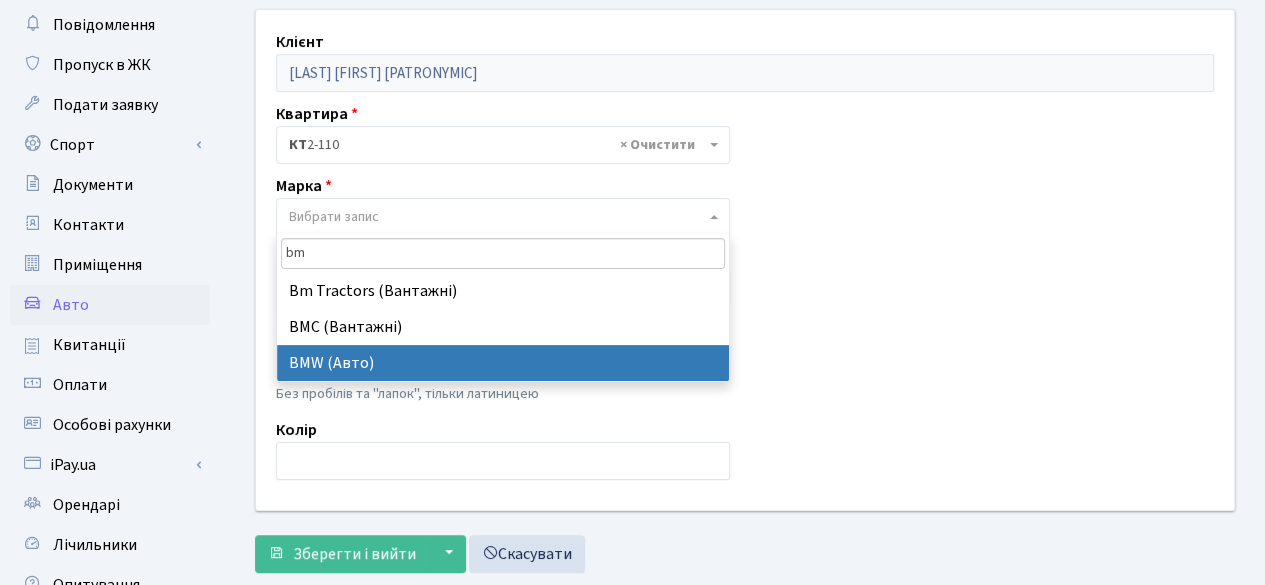 type on "bm" 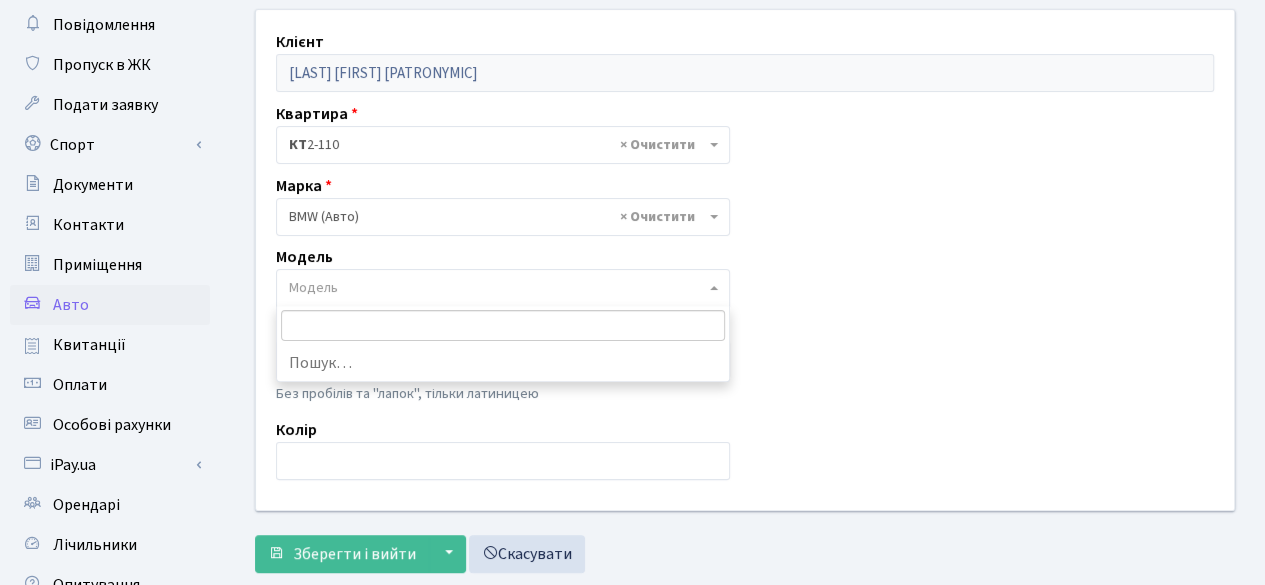 click on "Модель" at bounding box center [313, 288] 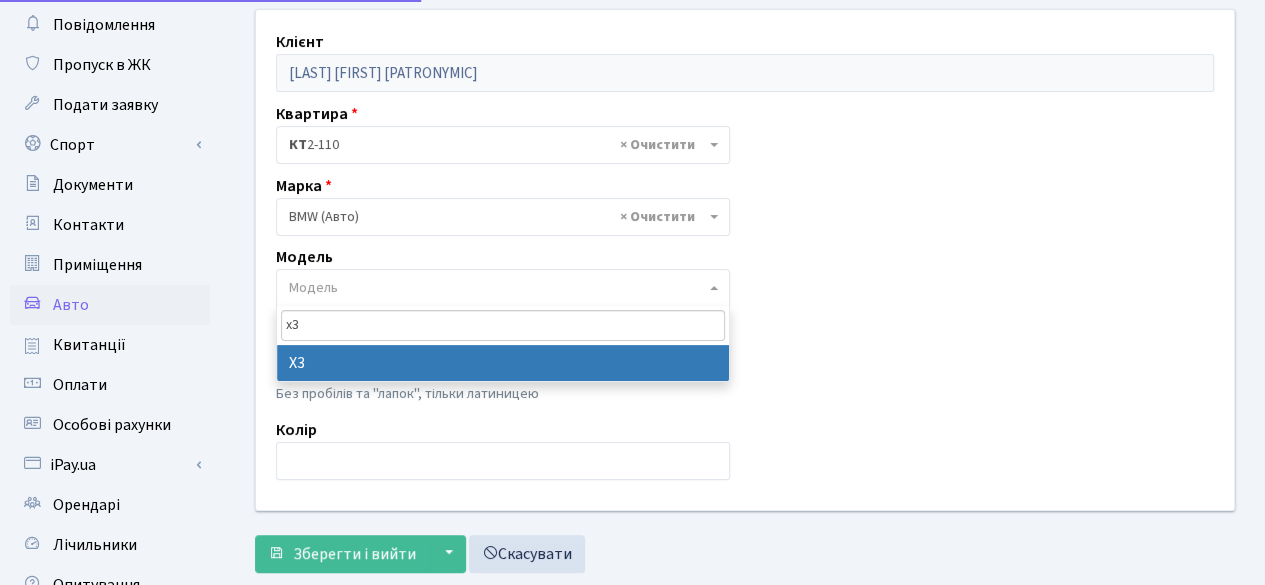 type on "x3" 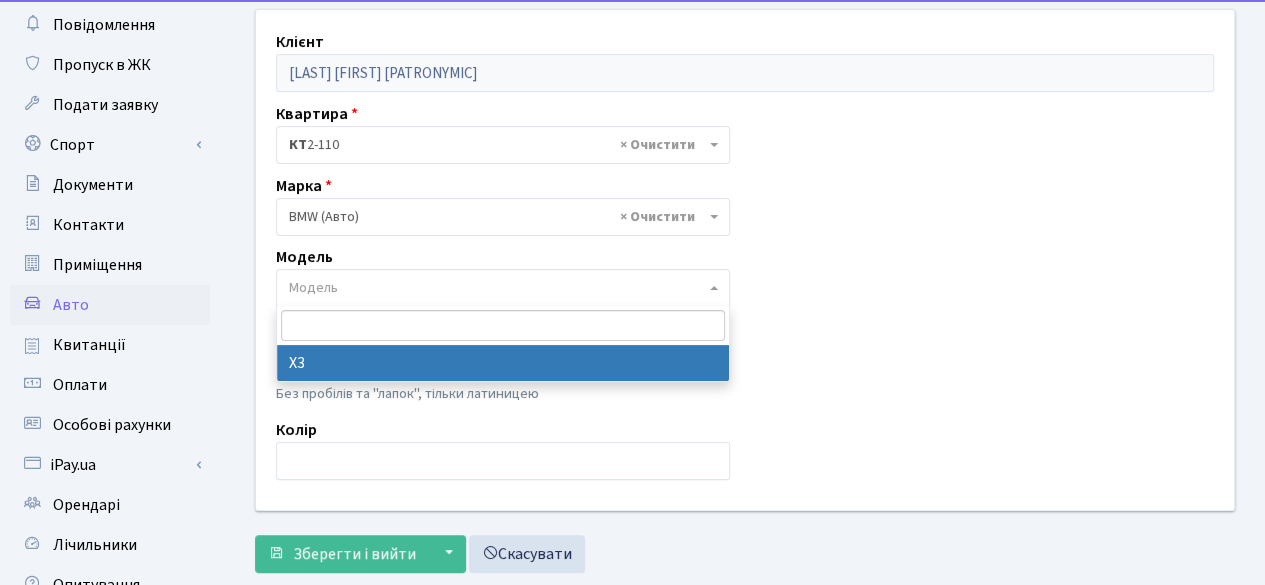 select on "261" 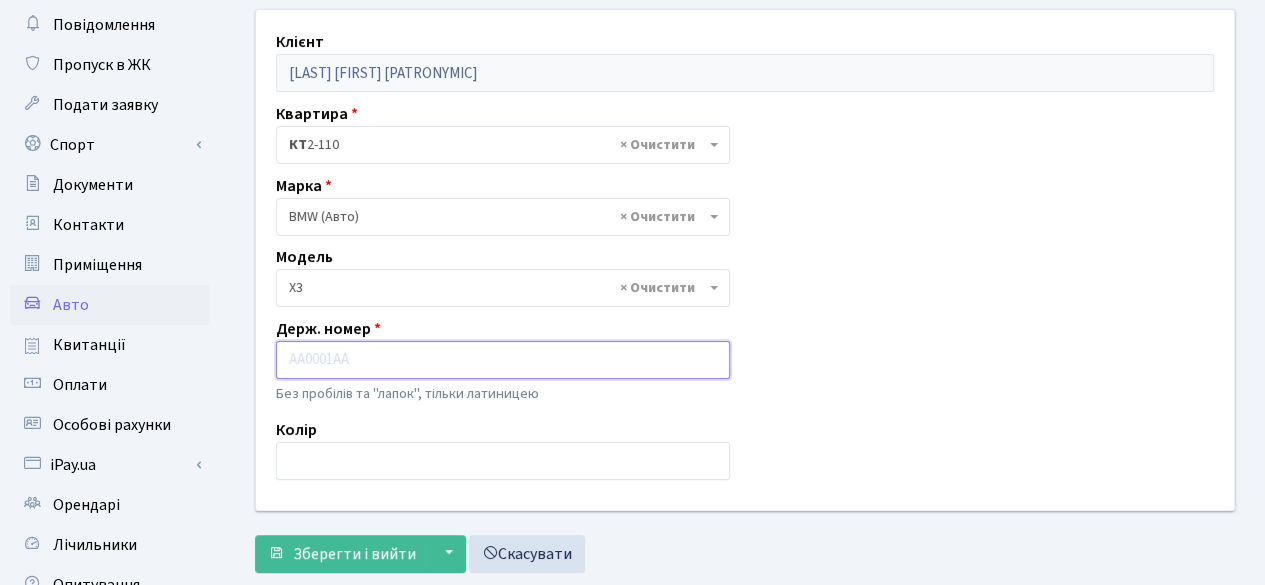 click at bounding box center (503, 360) 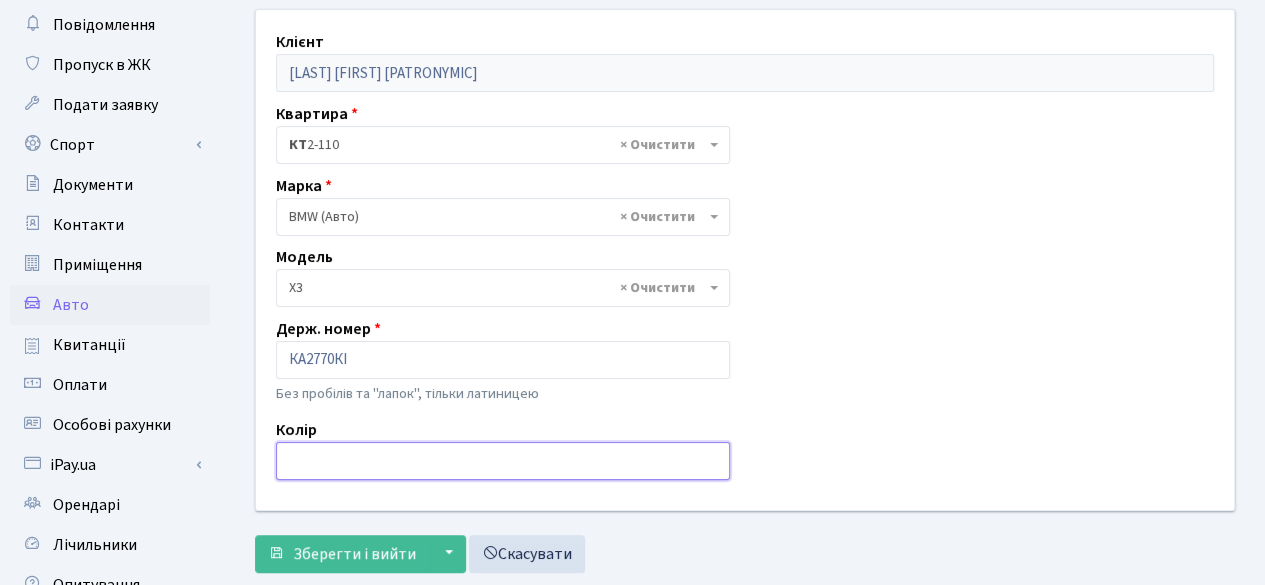 click at bounding box center [503, 461] 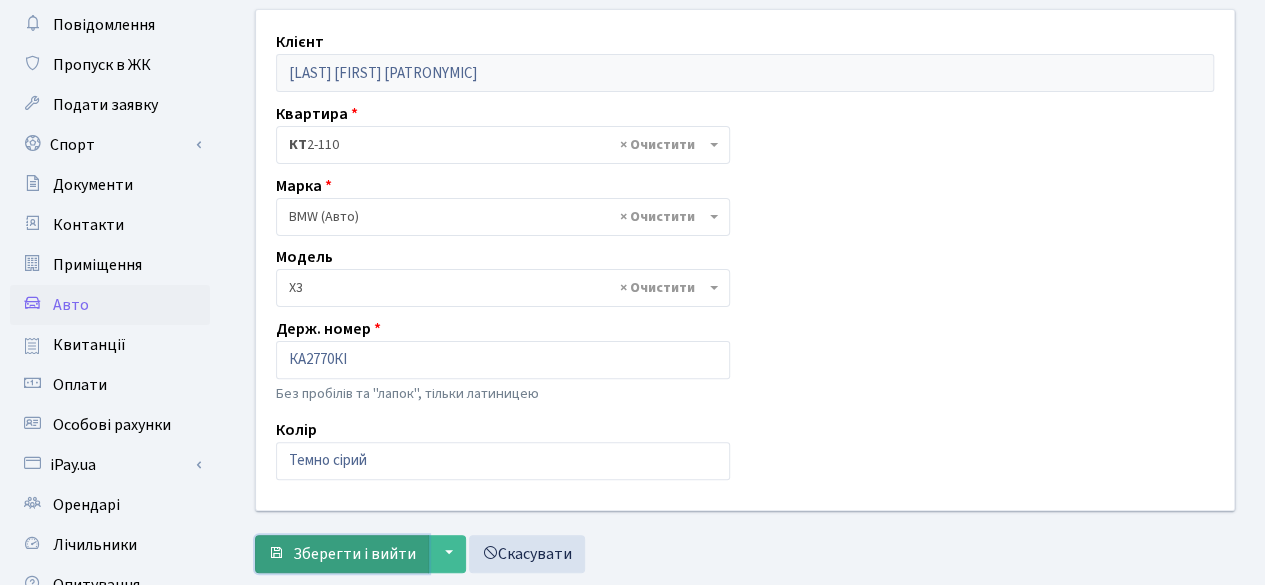 click on "Зберегти і вийти" at bounding box center (354, 554) 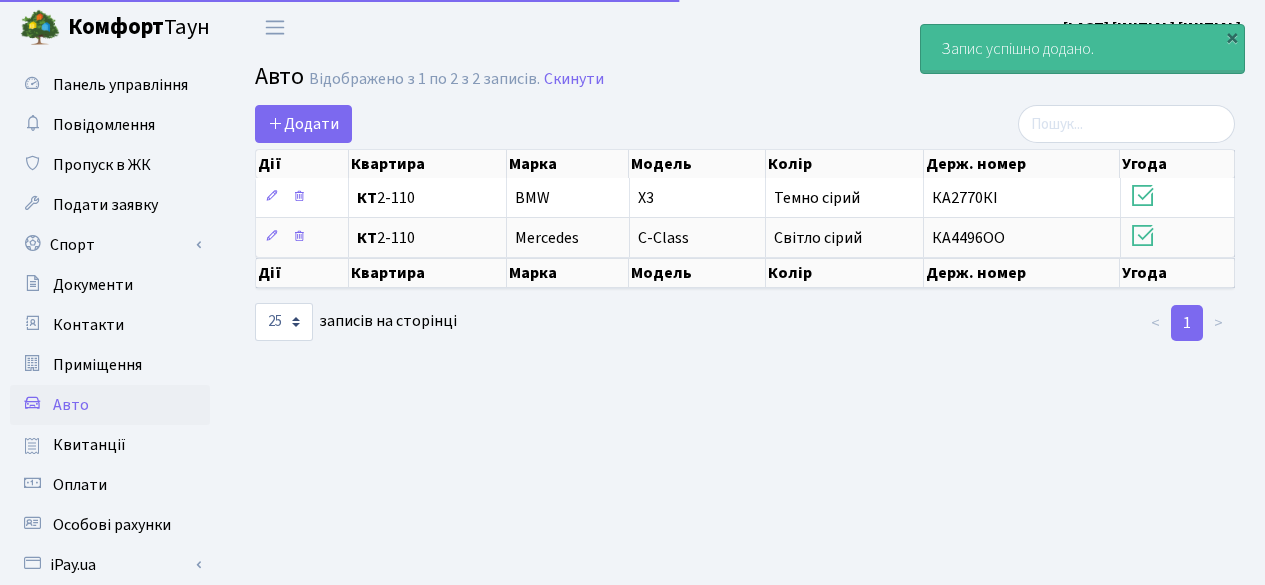 select on "25" 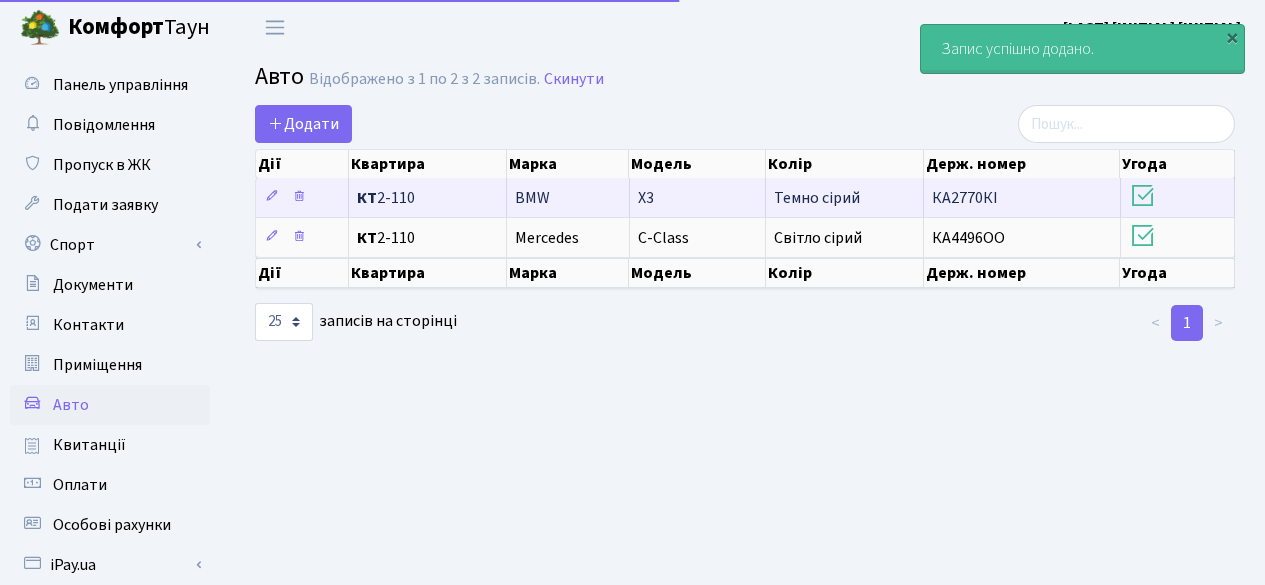 scroll, scrollTop: 0, scrollLeft: 0, axis: both 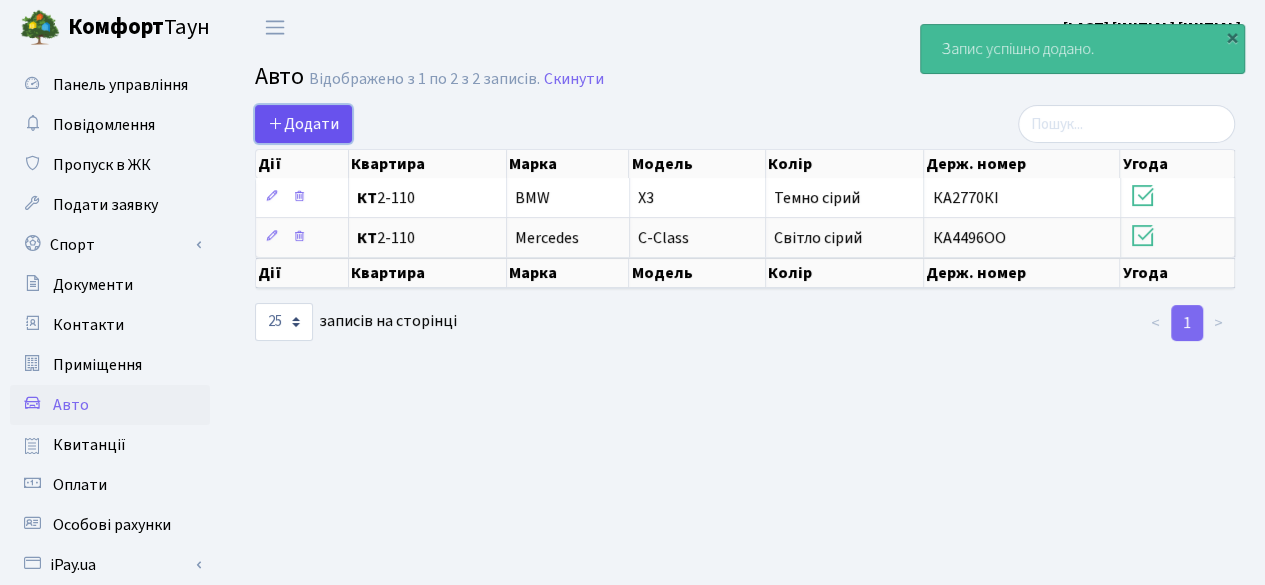 click on "Додати" at bounding box center (303, 124) 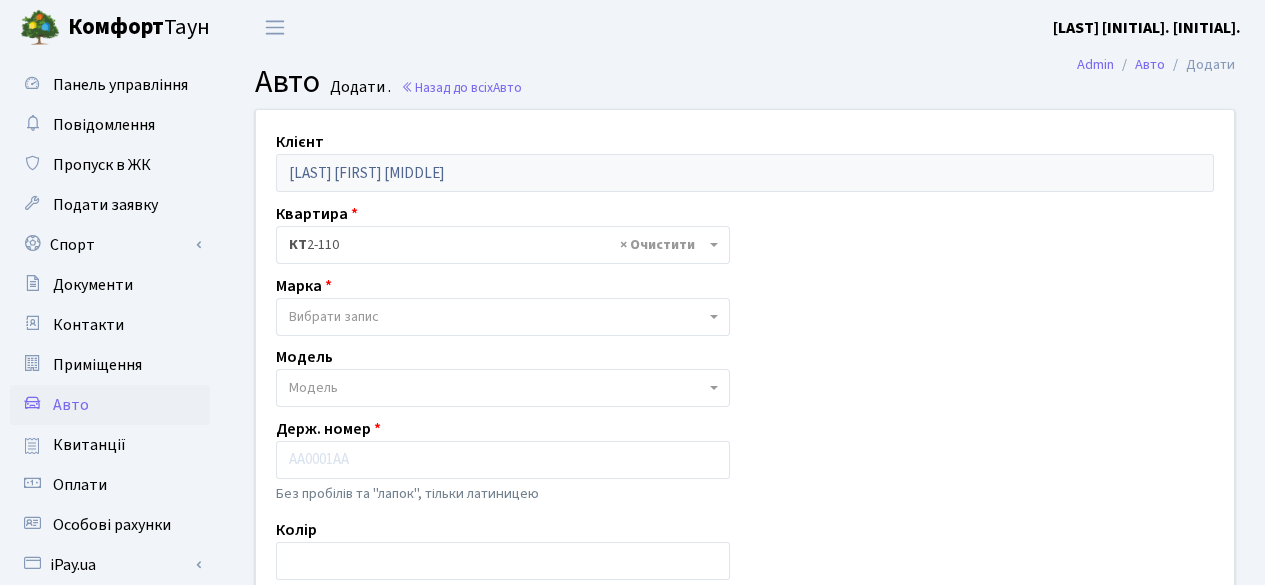 scroll, scrollTop: 0, scrollLeft: 0, axis: both 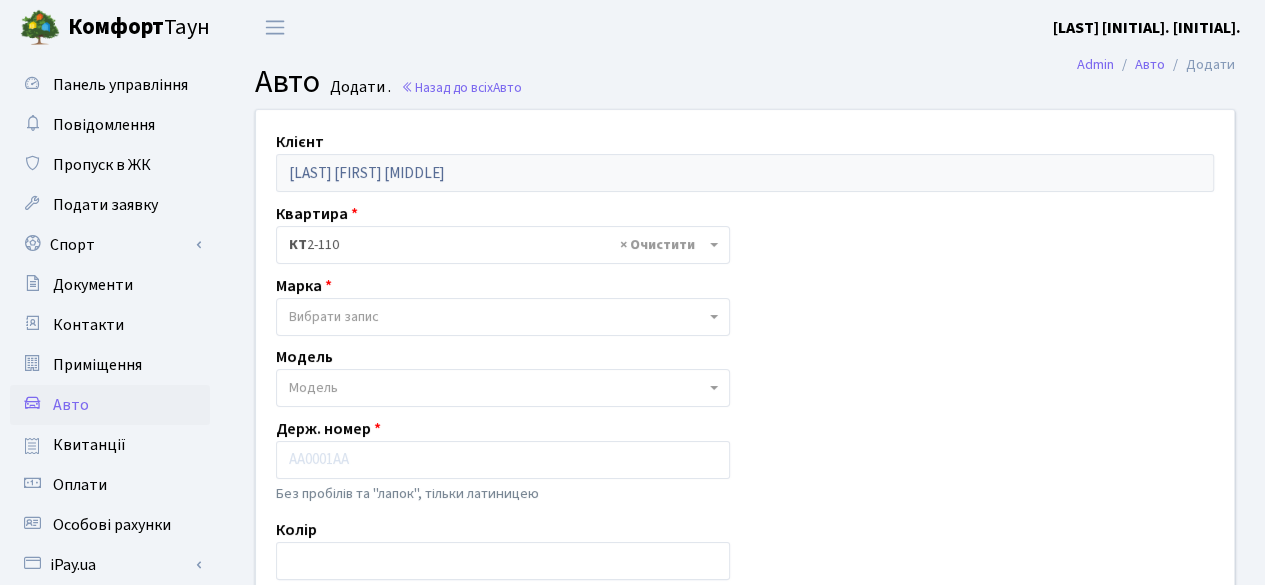 click on "Вибрати запис" at bounding box center [334, 317] 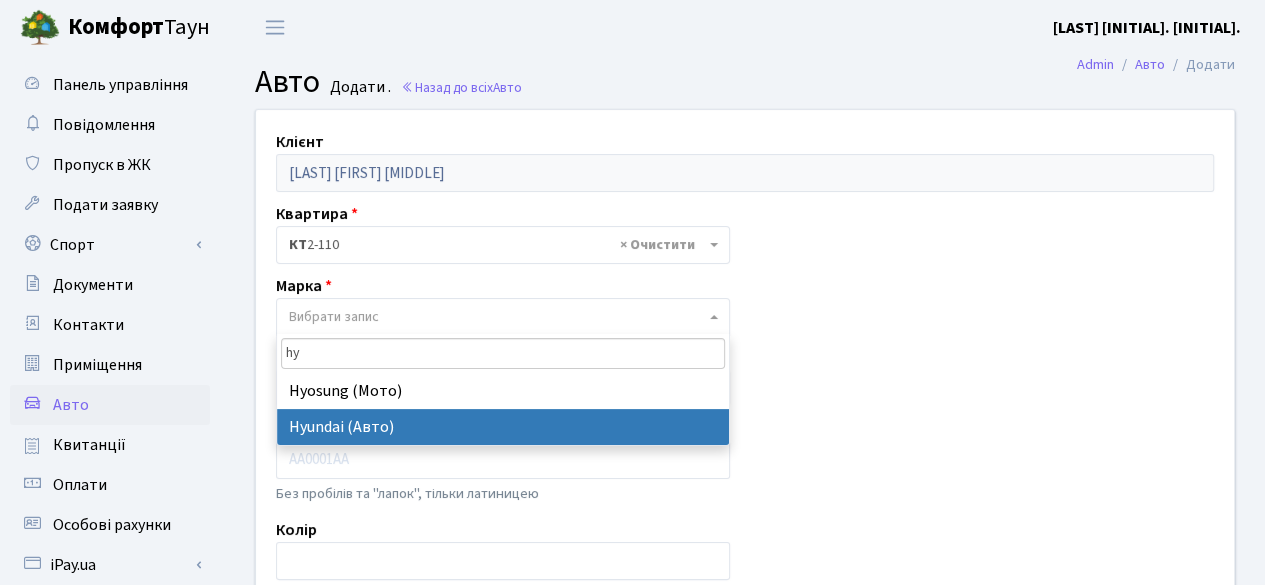 type on "hy" 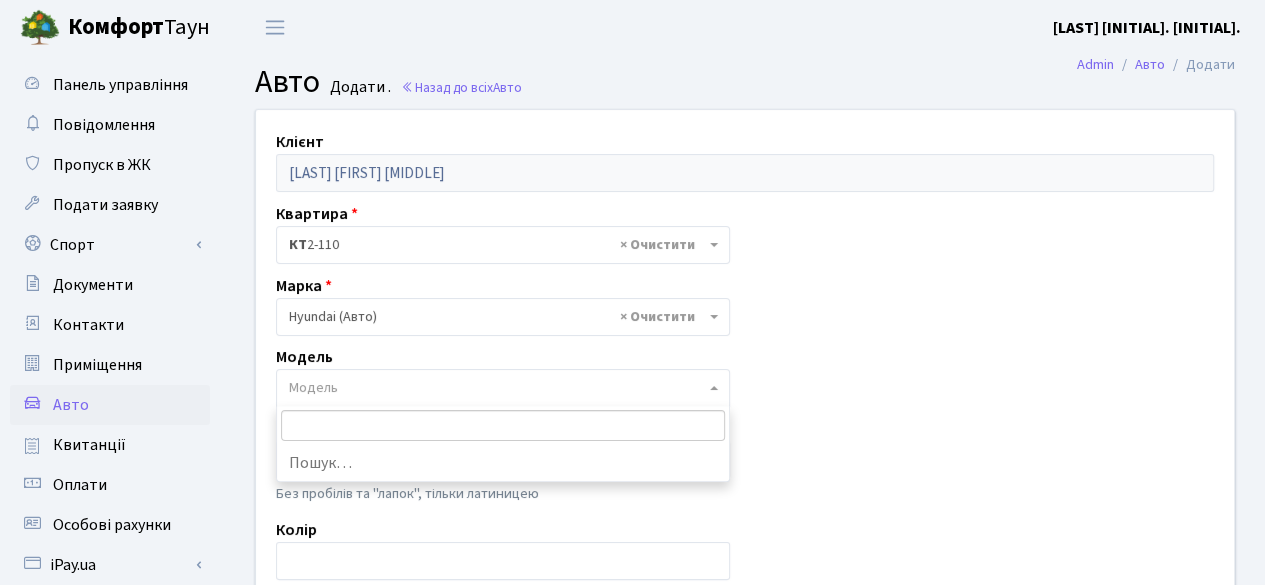 click on "Модель" at bounding box center [313, 388] 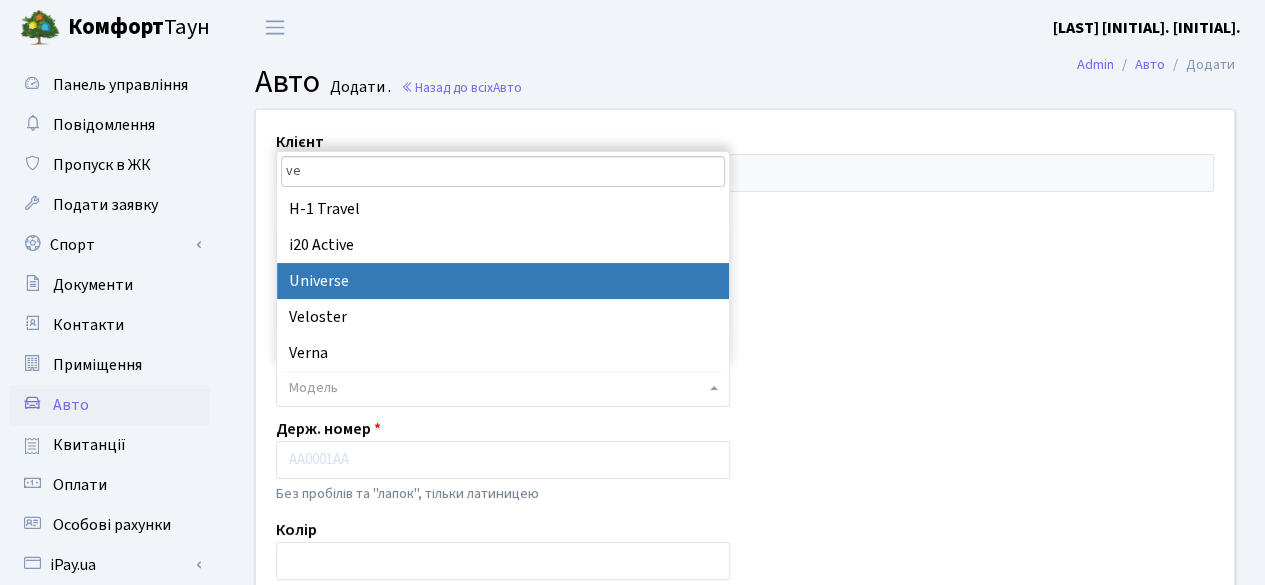type on "ve" 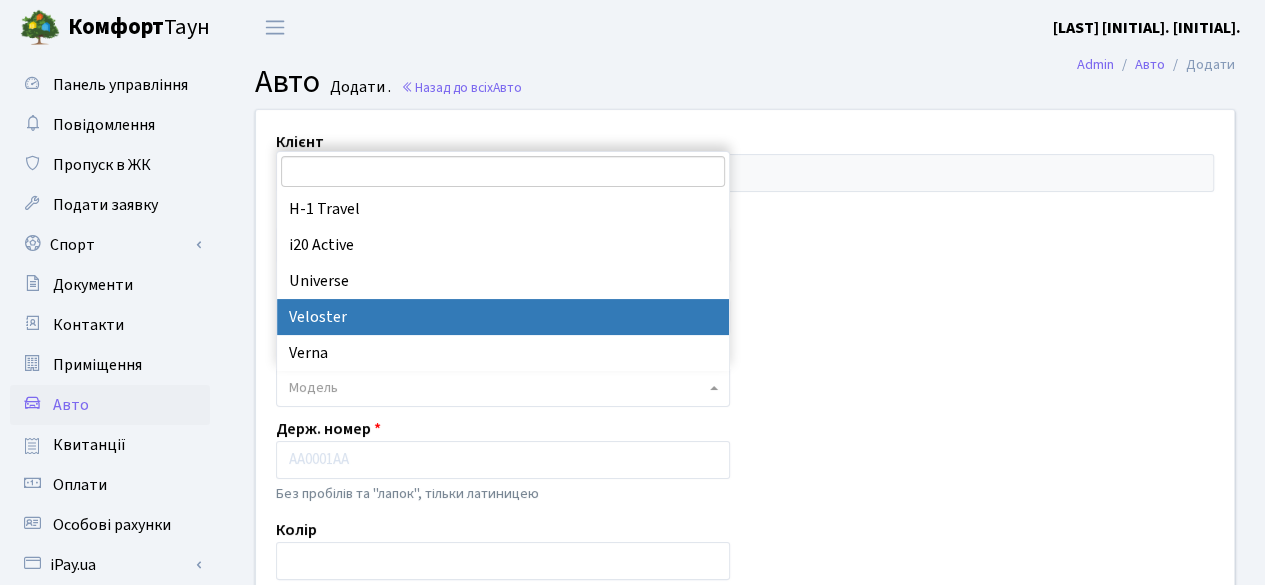 select on "1042" 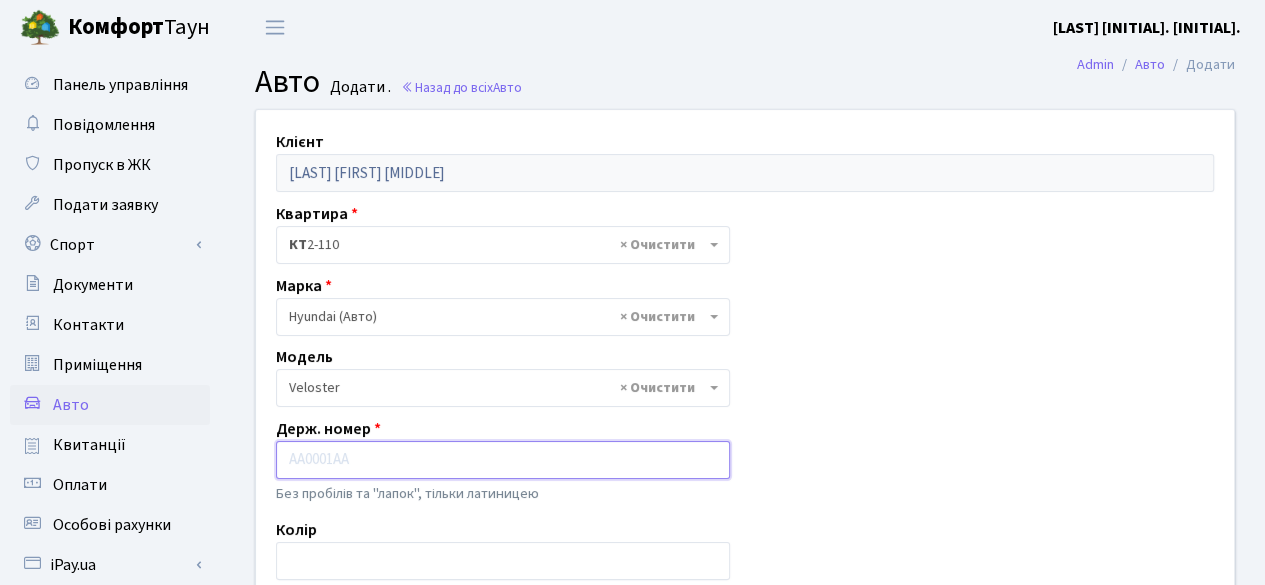 click at bounding box center (503, 460) 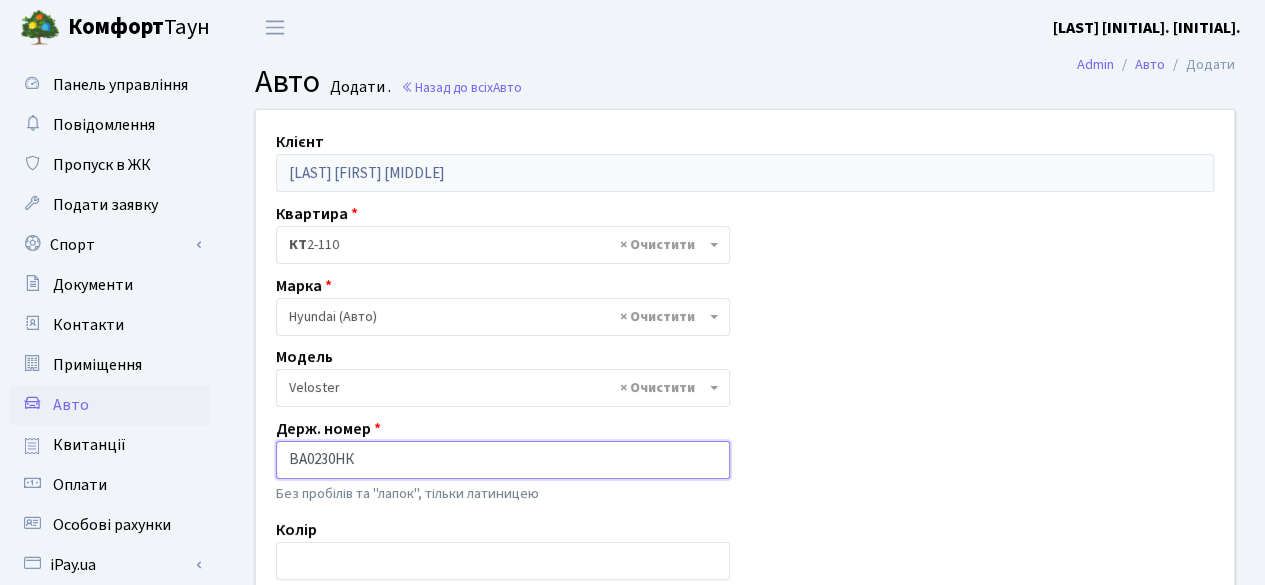 type on "ВА0230НК" 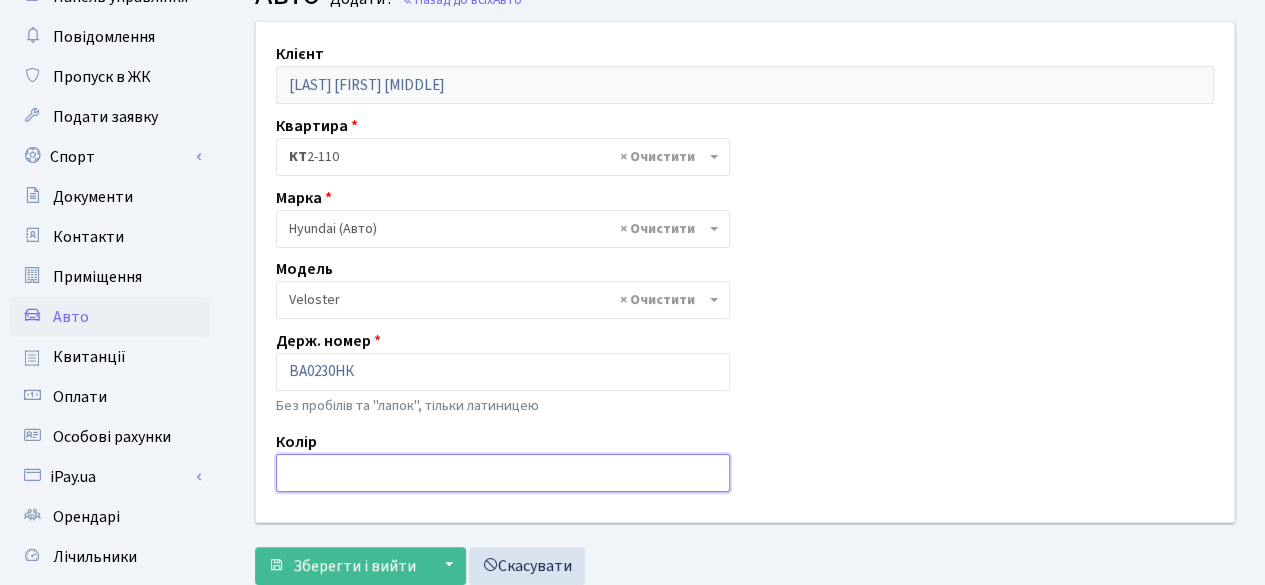 scroll, scrollTop: 200, scrollLeft: 0, axis: vertical 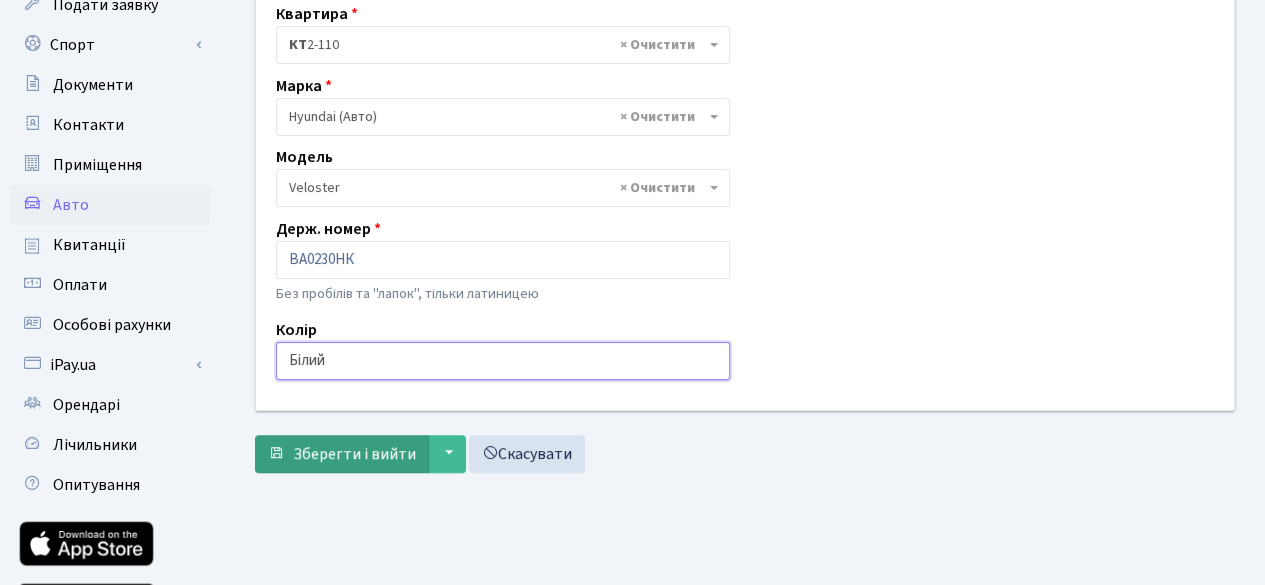 type on "Білий" 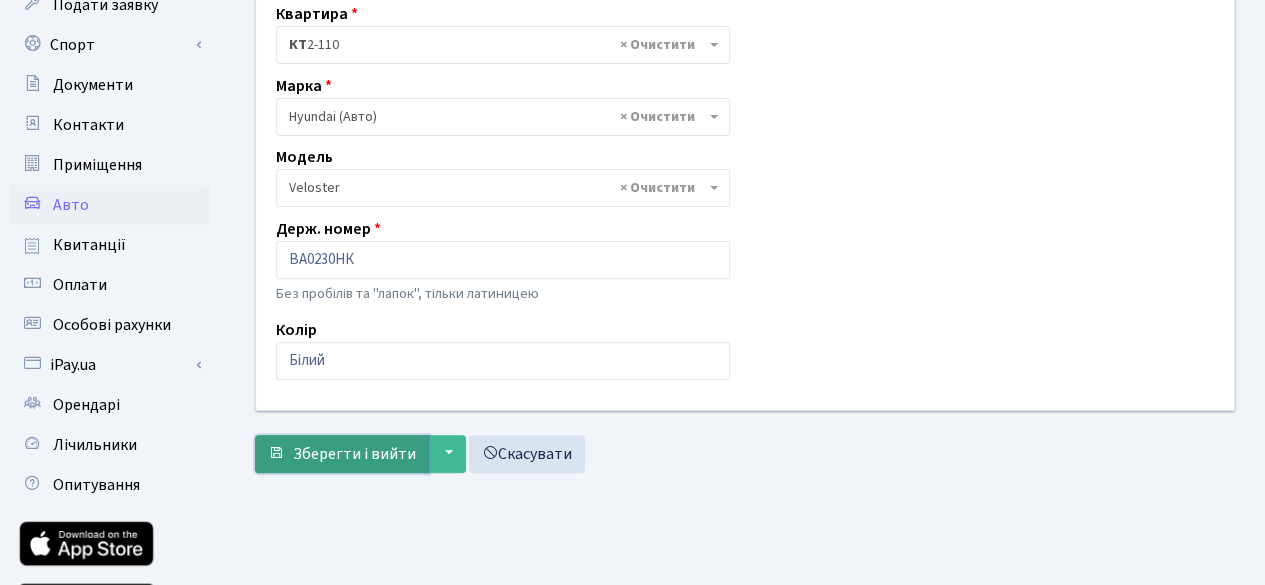 click on "Зберегти і вийти" at bounding box center (354, 454) 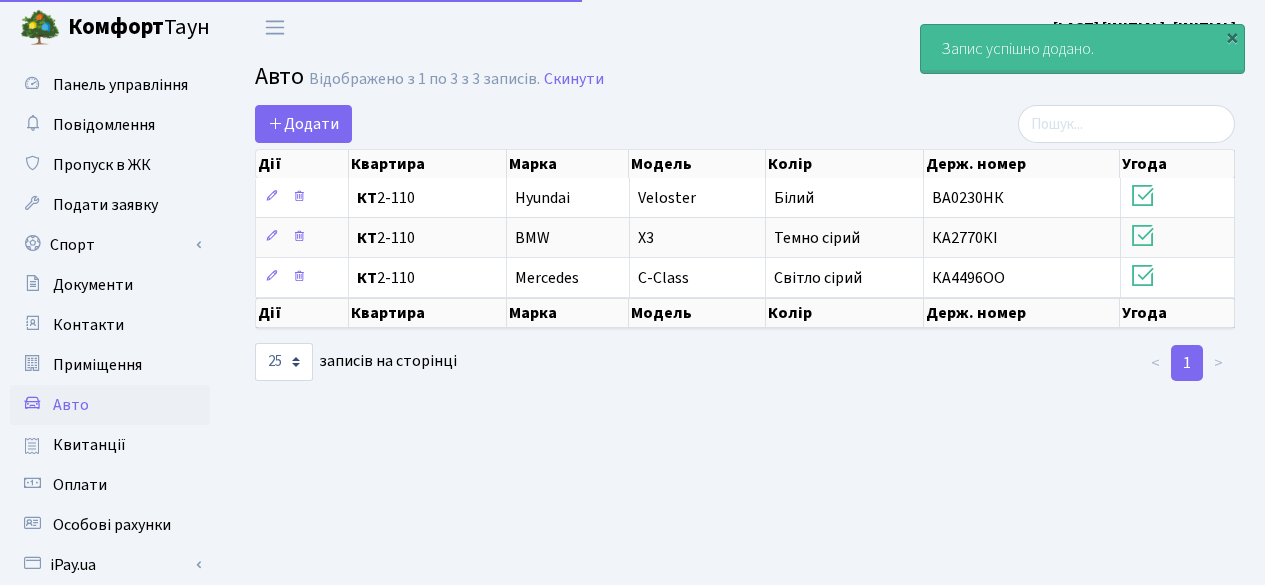 select on "25" 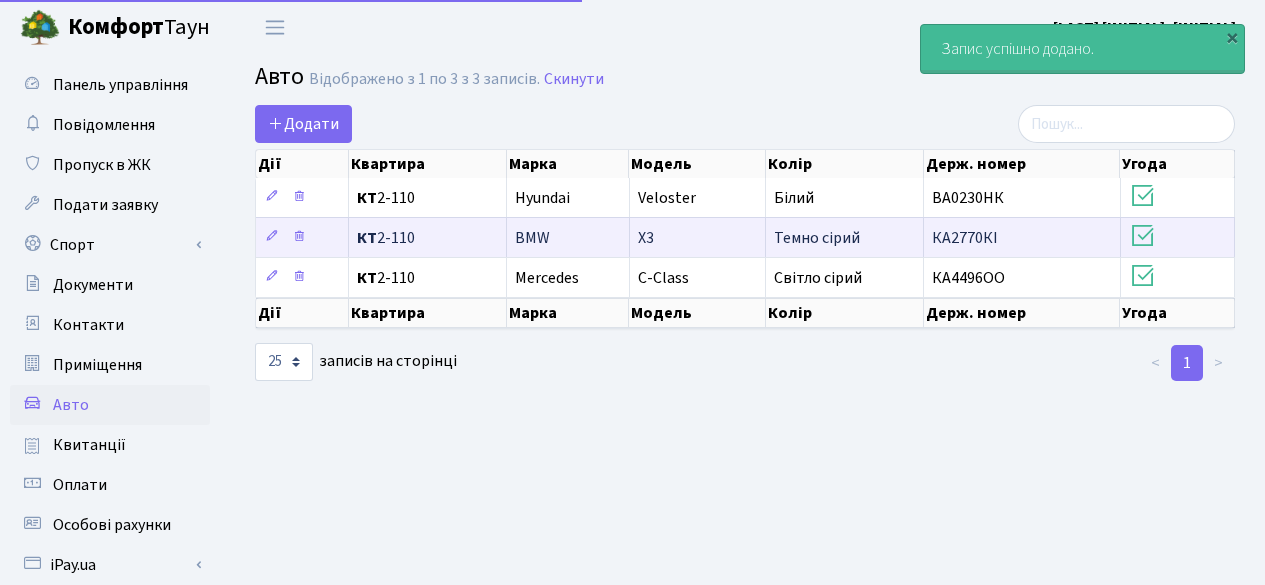 scroll, scrollTop: 0, scrollLeft: 0, axis: both 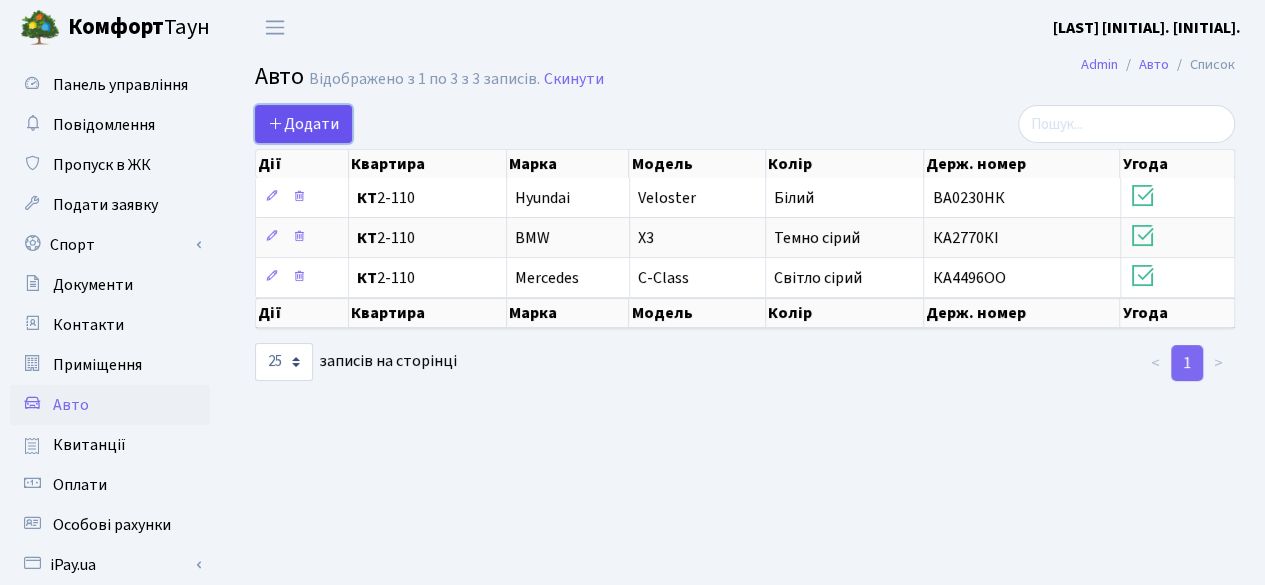 click on "Додати" at bounding box center (303, 124) 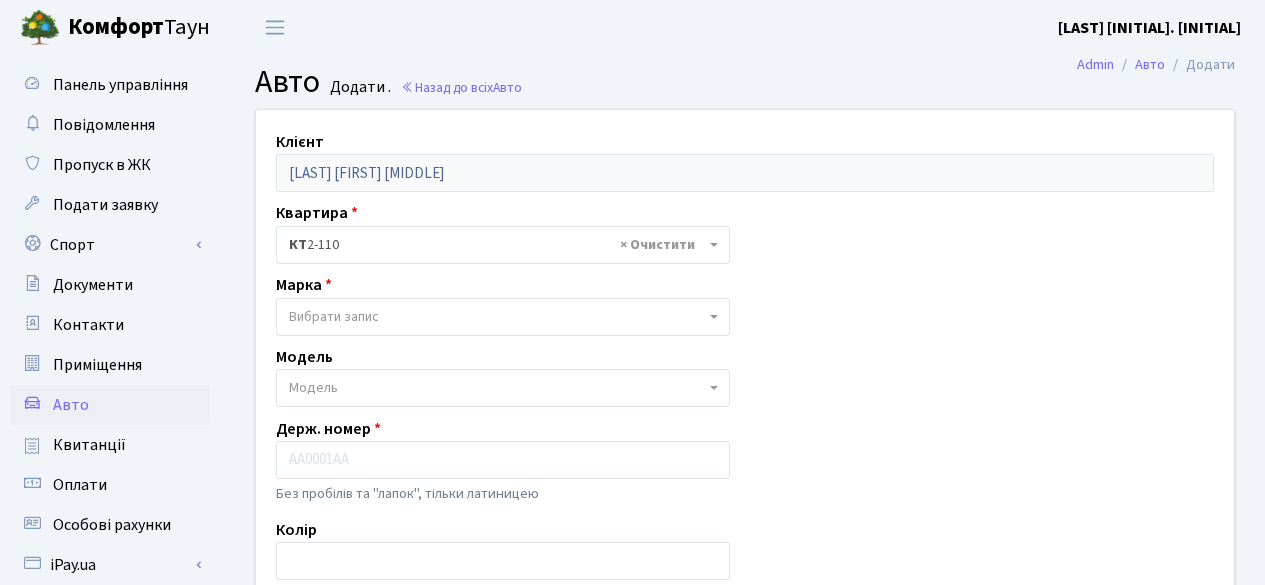 scroll, scrollTop: 0, scrollLeft: 0, axis: both 